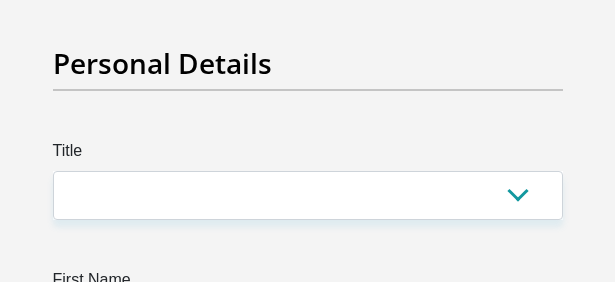 scroll, scrollTop: 200, scrollLeft: 0, axis: vertical 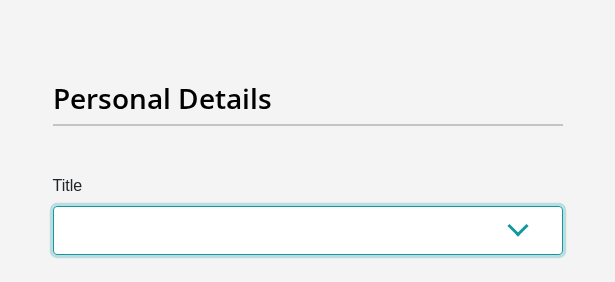 click on "Mr
Ms
Mrs
Dr
[PERSON_NAME]" at bounding box center (308, 230) 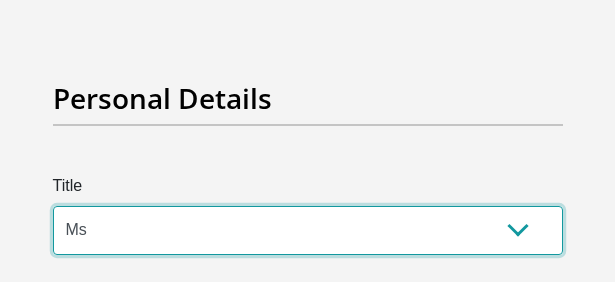 click on "Mr
Ms
Mrs
Dr
[PERSON_NAME]" at bounding box center [308, 230] 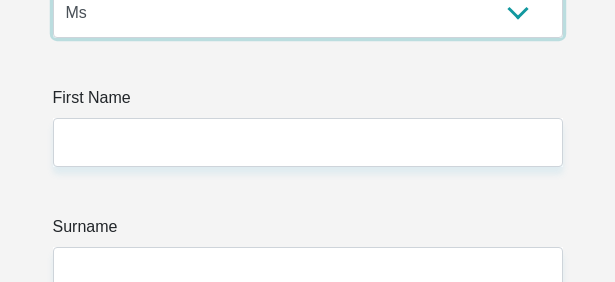 scroll, scrollTop: 500, scrollLeft: 0, axis: vertical 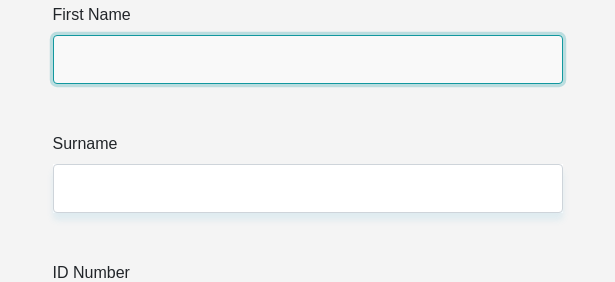 click on "First Name" at bounding box center [308, 59] 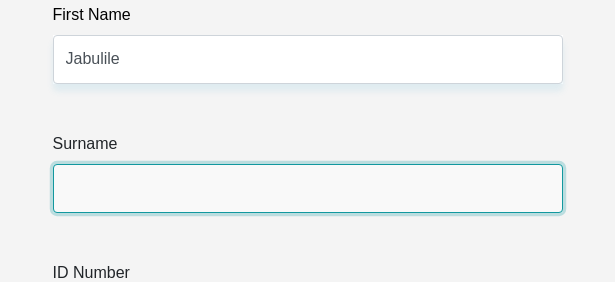 click on "Surname" at bounding box center [308, 188] 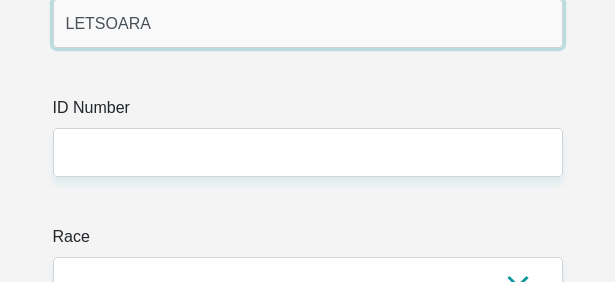 scroll, scrollTop: 700, scrollLeft: 0, axis: vertical 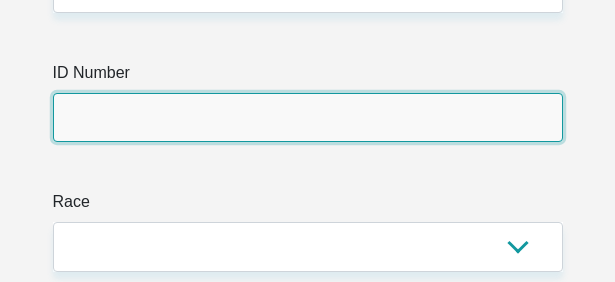 click on "ID Number" at bounding box center (308, 117) 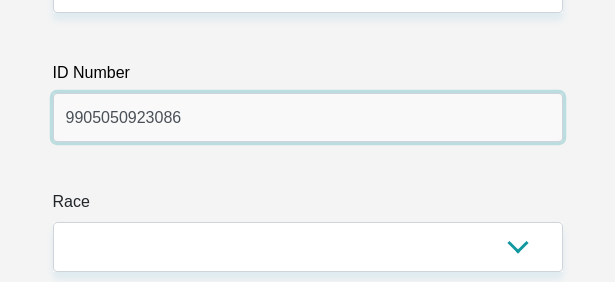 type on "9905050923086" 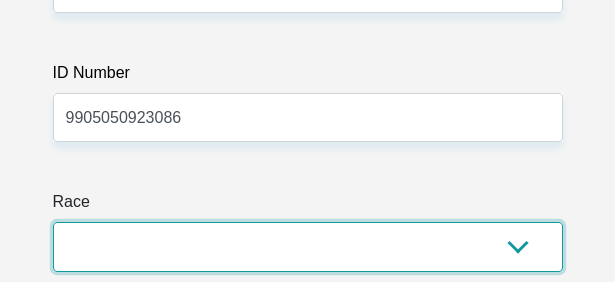 click on "Black
Coloured
Indian
White
Other" at bounding box center [308, 246] 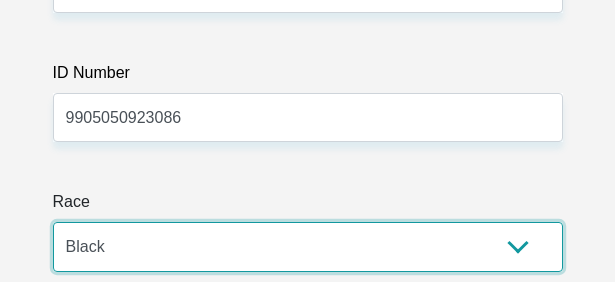 click on "Black
Coloured
Indian
White
Other" at bounding box center (308, 246) 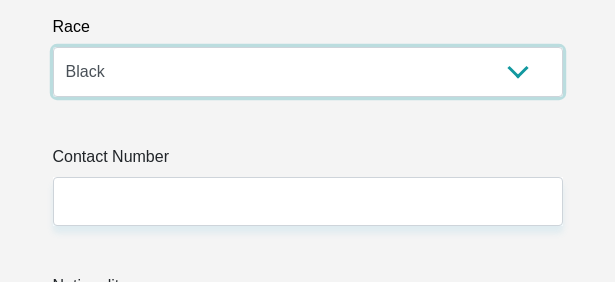 scroll, scrollTop: 900, scrollLeft: 0, axis: vertical 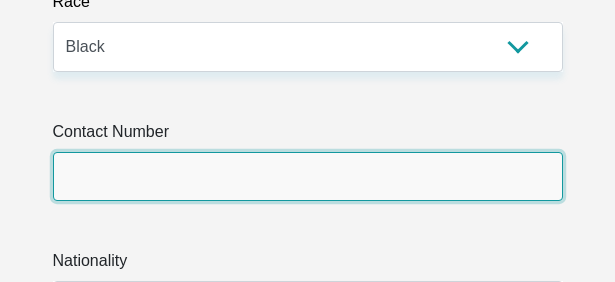 click on "Contact Number" at bounding box center [308, 176] 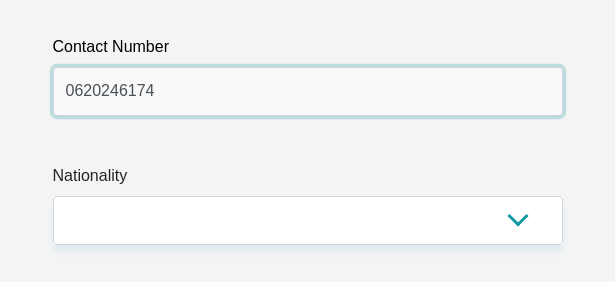 scroll, scrollTop: 1100, scrollLeft: 0, axis: vertical 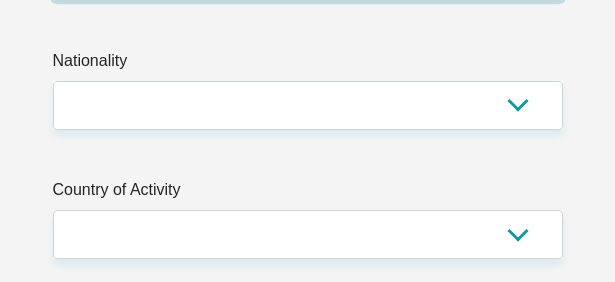 type on "0620246174" 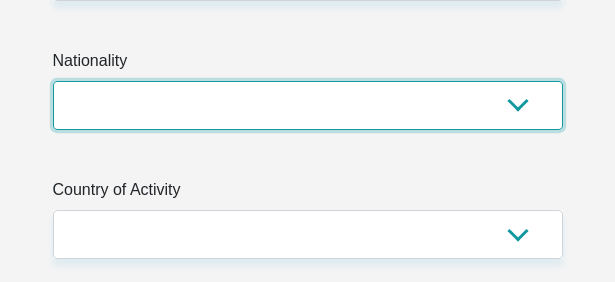 click on "[GEOGRAPHIC_DATA]
[GEOGRAPHIC_DATA]
[GEOGRAPHIC_DATA]
[GEOGRAPHIC_DATA]
[GEOGRAPHIC_DATA]
[GEOGRAPHIC_DATA] [GEOGRAPHIC_DATA]
[GEOGRAPHIC_DATA]
[GEOGRAPHIC_DATA]
[GEOGRAPHIC_DATA]
[GEOGRAPHIC_DATA]
[GEOGRAPHIC_DATA]
[GEOGRAPHIC_DATA]
[GEOGRAPHIC_DATA]
[GEOGRAPHIC_DATA]
[GEOGRAPHIC_DATA]
[DATE][GEOGRAPHIC_DATA]
[GEOGRAPHIC_DATA]
[GEOGRAPHIC_DATA]
[GEOGRAPHIC_DATA]
[GEOGRAPHIC_DATA]
[GEOGRAPHIC_DATA]
[GEOGRAPHIC_DATA]
[GEOGRAPHIC_DATA]
[GEOGRAPHIC_DATA]" at bounding box center [308, 105] 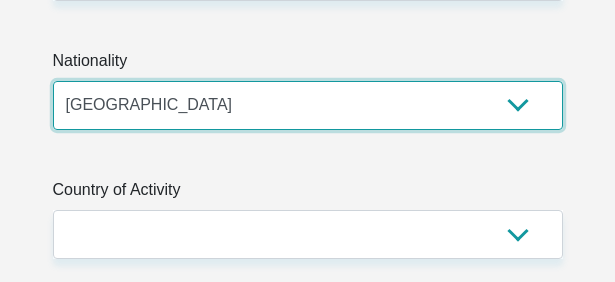 click on "[GEOGRAPHIC_DATA]
[GEOGRAPHIC_DATA]
[GEOGRAPHIC_DATA]
[GEOGRAPHIC_DATA]
[GEOGRAPHIC_DATA]
[GEOGRAPHIC_DATA] [GEOGRAPHIC_DATA]
[GEOGRAPHIC_DATA]
[GEOGRAPHIC_DATA]
[GEOGRAPHIC_DATA]
[GEOGRAPHIC_DATA]
[GEOGRAPHIC_DATA]
[GEOGRAPHIC_DATA]
[GEOGRAPHIC_DATA]
[GEOGRAPHIC_DATA]
[GEOGRAPHIC_DATA]
[DATE][GEOGRAPHIC_DATA]
[GEOGRAPHIC_DATA]
[GEOGRAPHIC_DATA]
[GEOGRAPHIC_DATA]
[GEOGRAPHIC_DATA]
[GEOGRAPHIC_DATA]
[GEOGRAPHIC_DATA]
[GEOGRAPHIC_DATA]
[GEOGRAPHIC_DATA]" at bounding box center [308, 105] 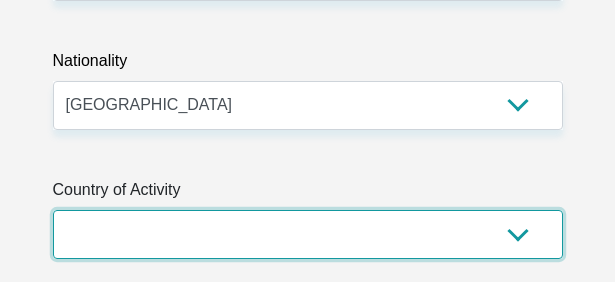 click on "[GEOGRAPHIC_DATA]
[GEOGRAPHIC_DATA]
[GEOGRAPHIC_DATA]
[GEOGRAPHIC_DATA]
[GEOGRAPHIC_DATA]
[GEOGRAPHIC_DATA] [GEOGRAPHIC_DATA]
[GEOGRAPHIC_DATA]
[GEOGRAPHIC_DATA]
[GEOGRAPHIC_DATA]
[GEOGRAPHIC_DATA]
[GEOGRAPHIC_DATA]
[GEOGRAPHIC_DATA]
[GEOGRAPHIC_DATA]
[GEOGRAPHIC_DATA]
[GEOGRAPHIC_DATA]
[DATE][GEOGRAPHIC_DATA]
[GEOGRAPHIC_DATA]
[GEOGRAPHIC_DATA]
[GEOGRAPHIC_DATA]
[GEOGRAPHIC_DATA]" at bounding box center (308, 234) 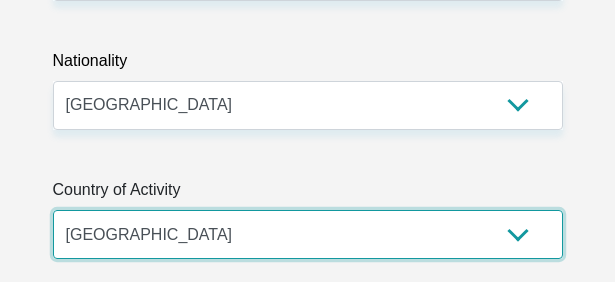 click on "[GEOGRAPHIC_DATA]
[GEOGRAPHIC_DATA]
[GEOGRAPHIC_DATA]
[GEOGRAPHIC_DATA]
[GEOGRAPHIC_DATA]
[GEOGRAPHIC_DATA] [GEOGRAPHIC_DATA]
[GEOGRAPHIC_DATA]
[GEOGRAPHIC_DATA]
[GEOGRAPHIC_DATA]
[GEOGRAPHIC_DATA]
[GEOGRAPHIC_DATA]
[GEOGRAPHIC_DATA]
[GEOGRAPHIC_DATA]
[GEOGRAPHIC_DATA]
[GEOGRAPHIC_DATA]
[DATE][GEOGRAPHIC_DATA]
[GEOGRAPHIC_DATA]
[GEOGRAPHIC_DATA]
[GEOGRAPHIC_DATA]
[GEOGRAPHIC_DATA]" at bounding box center [308, 234] 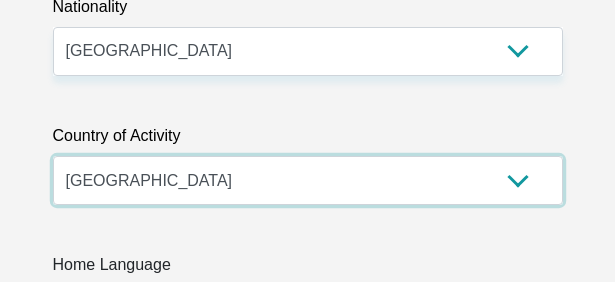 scroll, scrollTop: 1300, scrollLeft: 0, axis: vertical 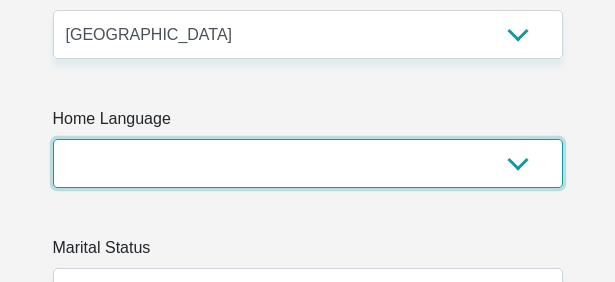 click on "Afrikaans
English
Sepedi
South Ndebele
Southern Sotho
Swati
Tsonga
Tswana
Venda
Xhosa
Zulu
Other" at bounding box center [308, 163] 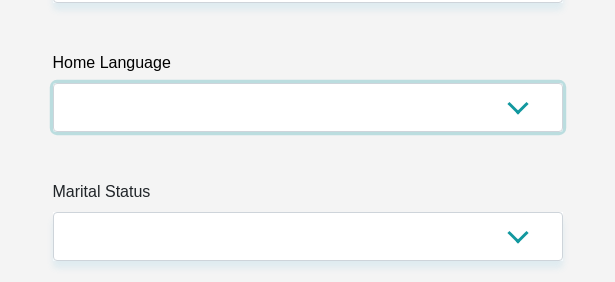 scroll, scrollTop: 1400, scrollLeft: 0, axis: vertical 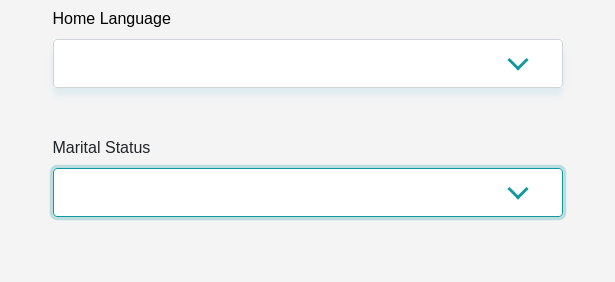 click on "Married ANC
Single
Divorced
Widowed
Married COP or Customary Law" at bounding box center [308, 192] 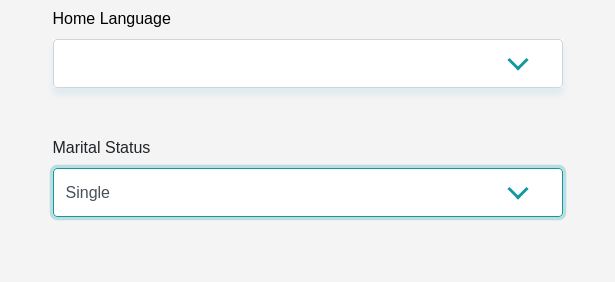 click on "Married ANC
Single
Divorced
Widowed
Married COP or Customary Law" at bounding box center [308, 192] 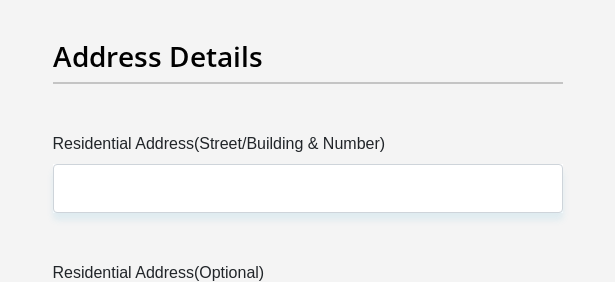 scroll, scrollTop: 1700, scrollLeft: 0, axis: vertical 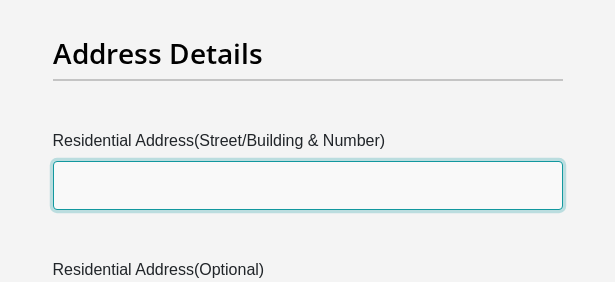 click on "Residential Address(Street/Building & Number)" at bounding box center [308, 185] 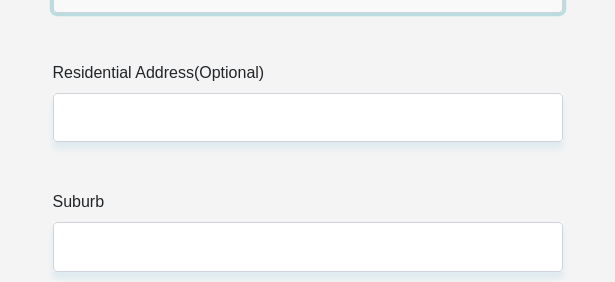 scroll, scrollTop: 1900, scrollLeft: 0, axis: vertical 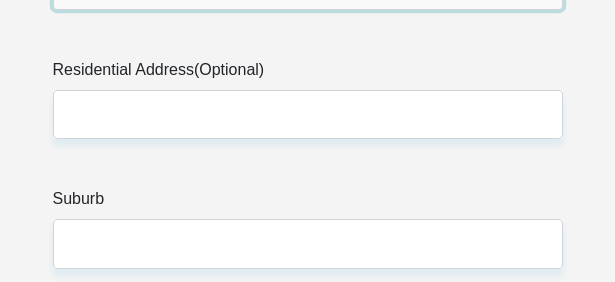 type on "[STREET_ADDRESS]" 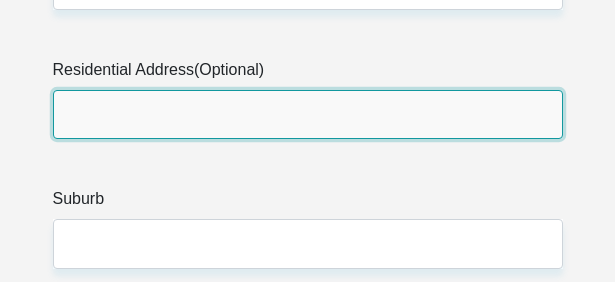 click on "Residential Address(Optional)" at bounding box center (308, 114) 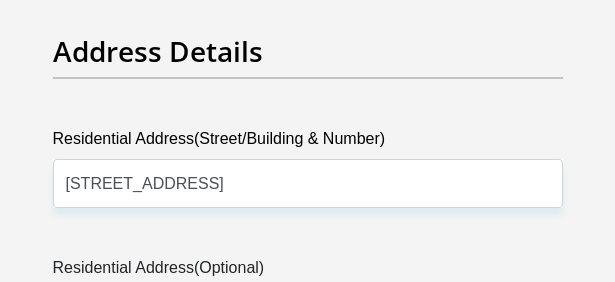 scroll, scrollTop: 1700, scrollLeft: 0, axis: vertical 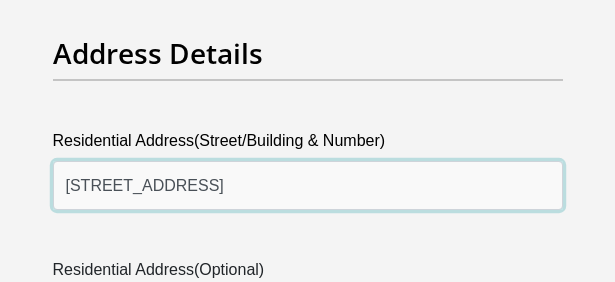 drag, startPoint x: 270, startPoint y: 185, endPoint x: 45, endPoint y: 185, distance: 225 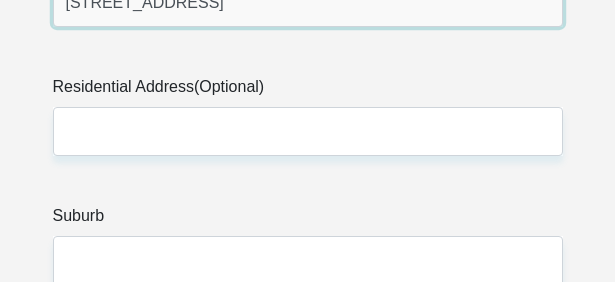 scroll, scrollTop: 1900, scrollLeft: 0, axis: vertical 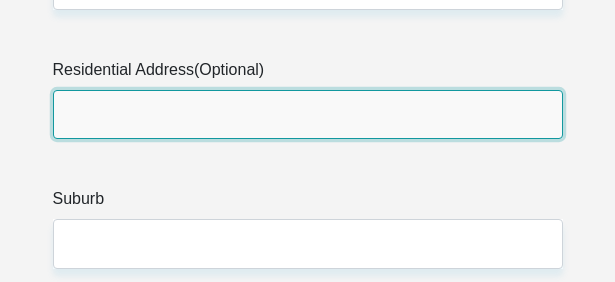 click on "Residential Address(Optional)" at bounding box center [308, 114] 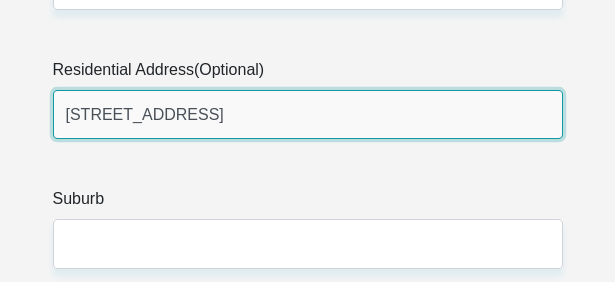 type on "[STREET_ADDRESS]" 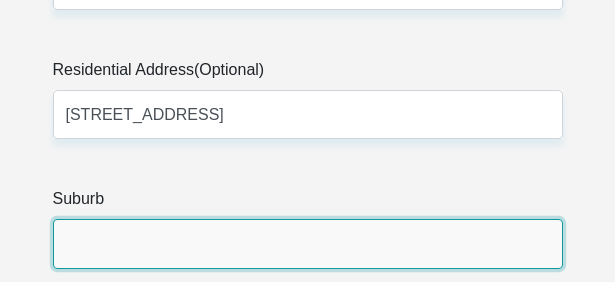 drag, startPoint x: 193, startPoint y: 242, endPoint x: 181, endPoint y: 240, distance: 12.165525 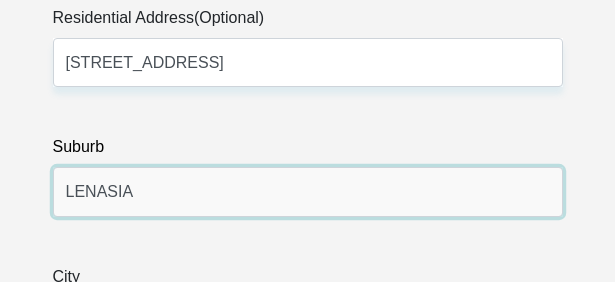scroll, scrollTop: 2100, scrollLeft: 0, axis: vertical 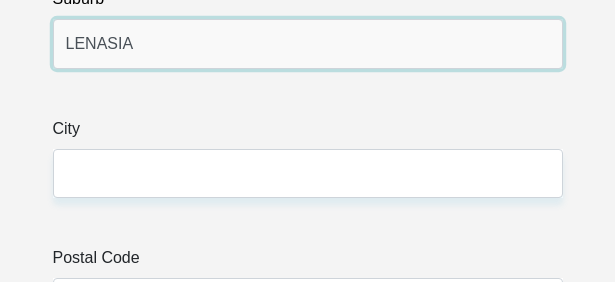 type on "LENASIA" 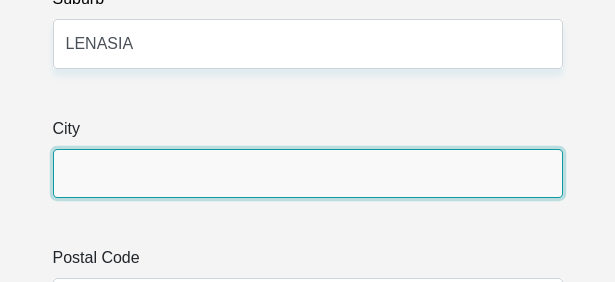 click on "City" at bounding box center [308, 173] 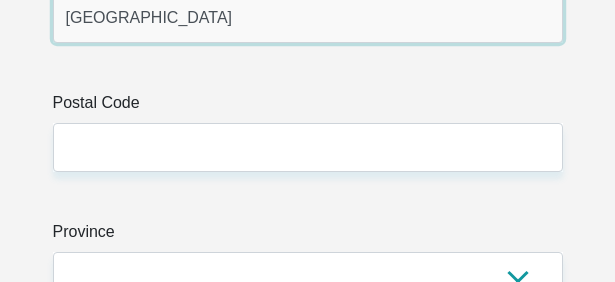 scroll, scrollTop: 2300, scrollLeft: 0, axis: vertical 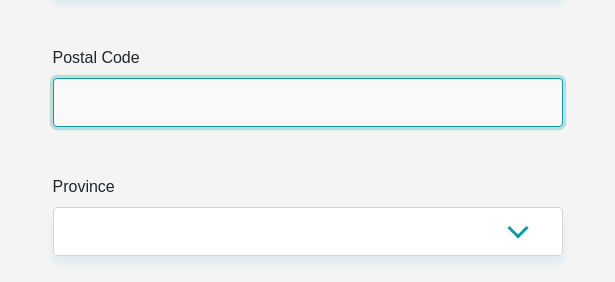 click on "Postal Code" at bounding box center [308, 102] 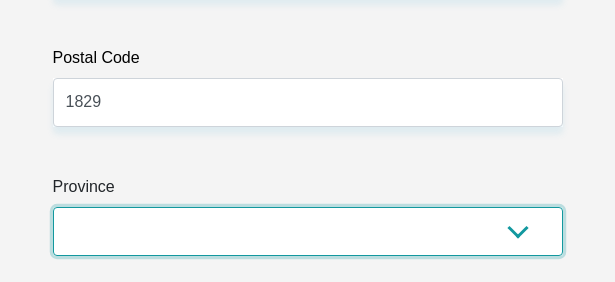 click on "Eastern Cape
Free State
[GEOGRAPHIC_DATA]
[GEOGRAPHIC_DATA][DATE]
[GEOGRAPHIC_DATA]
[GEOGRAPHIC_DATA]
[GEOGRAPHIC_DATA]
[GEOGRAPHIC_DATA]" at bounding box center (308, 231) 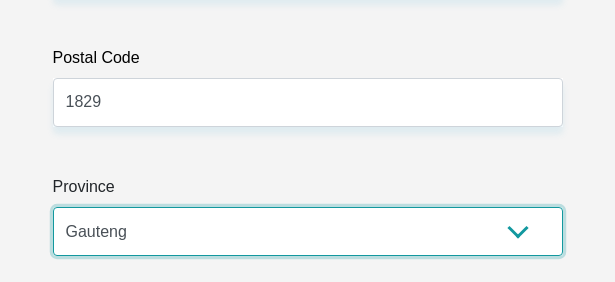 click on "Eastern Cape
Free State
[GEOGRAPHIC_DATA]
[GEOGRAPHIC_DATA][DATE]
[GEOGRAPHIC_DATA]
[GEOGRAPHIC_DATA]
[GEOGRAPHIC_DATA]
[GEOGRAPHIC_DATA]" at bounding box center [308, 231] 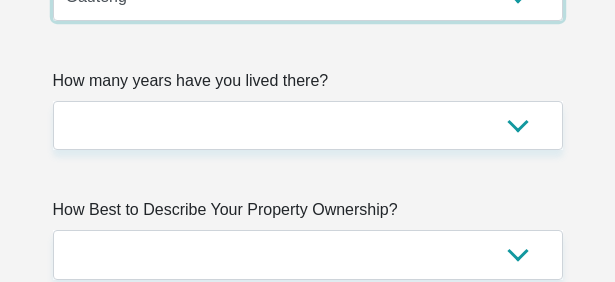 scroll, scrollTop: 2600, scrollLeft: 0, axis: vertical 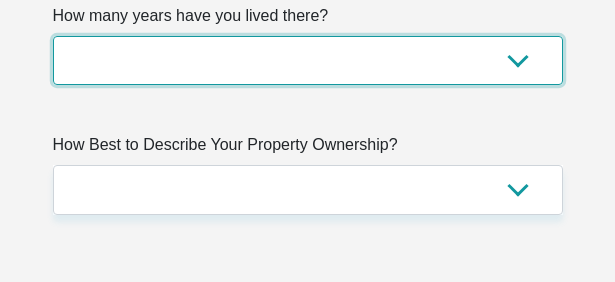 click on "less than 1 year
1-3 years
3-5 years
5+ years" at bounding box center [308, 60] 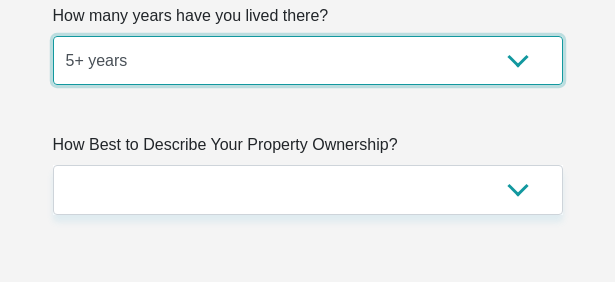 click on "less than 1 year
1-3 years
3-5 years
5+ years" at bounding box center (308, 60) 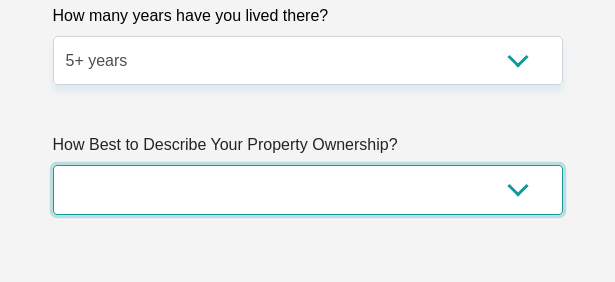 click on "Owned
Rented
Family Owned
Company Dwelling" at bounding box center [308, 189] 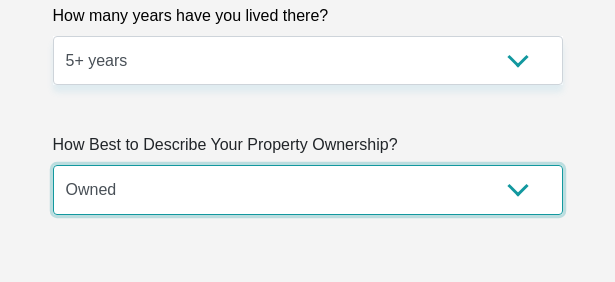 click on "Owned
Rented
Family Owned
Company Dwelling" at bounding box center [308, 189] 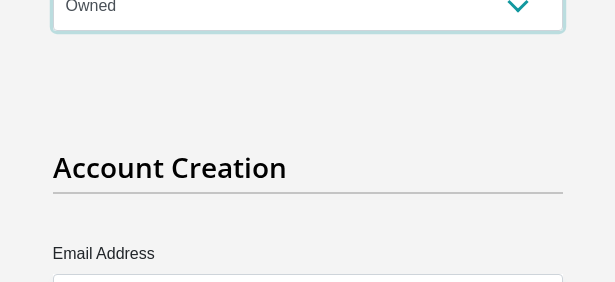 scroll, scrollTop: 2900, scrollLeft: 0, axis: vertical 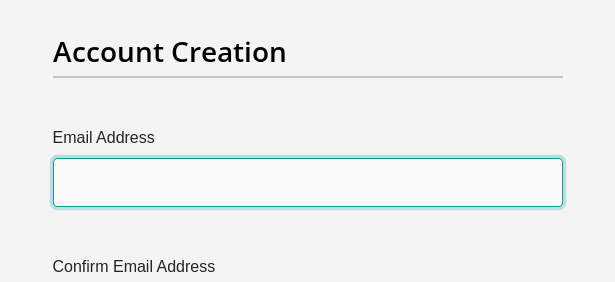 click on "Email Address" at bounding box center [308, 182] 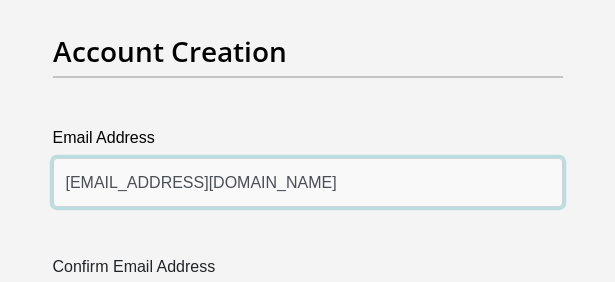 type on "[EMAIL_ADDRESS][DOMAIN_NAME]" 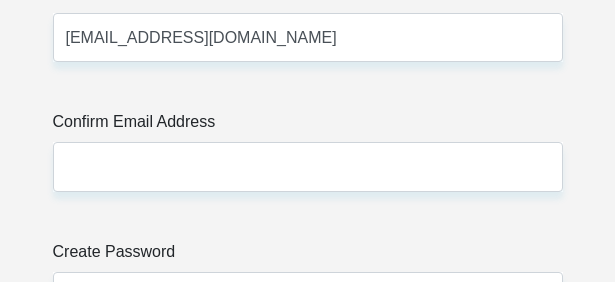 scroll, scrollTop: 3100, scrollLeft: 0, axis: vertical 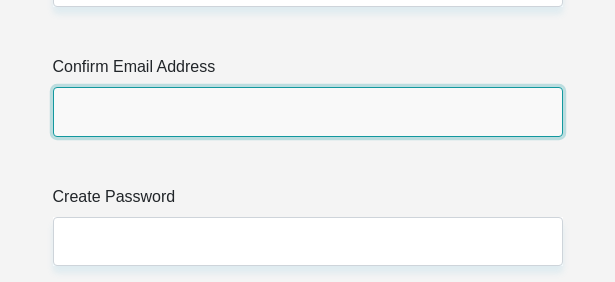 click on "Confirm Email Address" at bounding box center (308, 111) 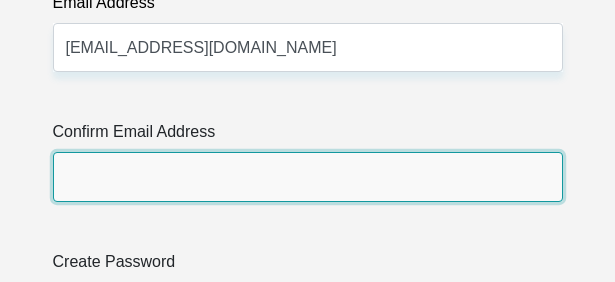 scroll, scrollTop: 3000, scrollLeft: 0, axis: vertical 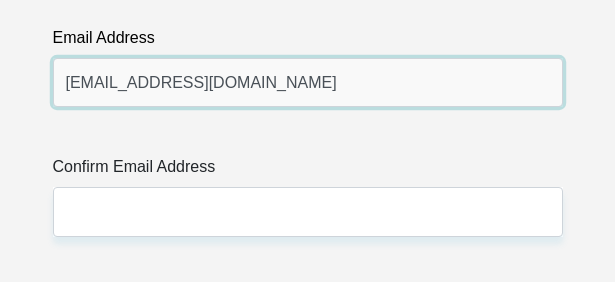 drag, startPoint x: 303, startPoint y: 98, endPoint x: 67, endPoint y: 88, distance: 236.21178 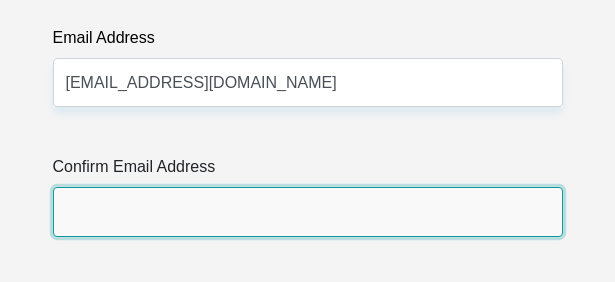 click on "Confirm Email Address" at bounding box center [308, 211] 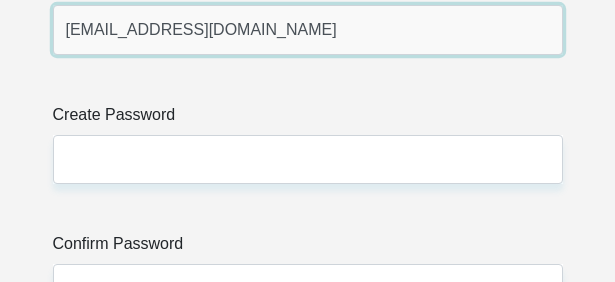 scroll, scrollTop: 3200, scrollLeft: 0, axis: vertical 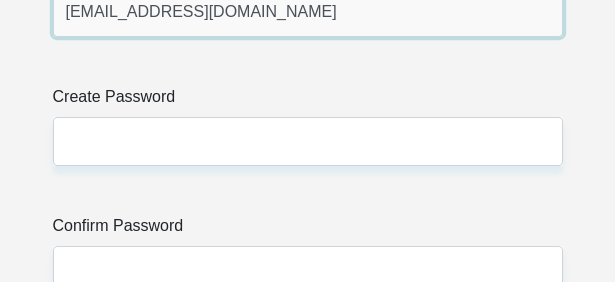 type on "[EMAIL_ADDRESS][DOMAIN_NAME]" 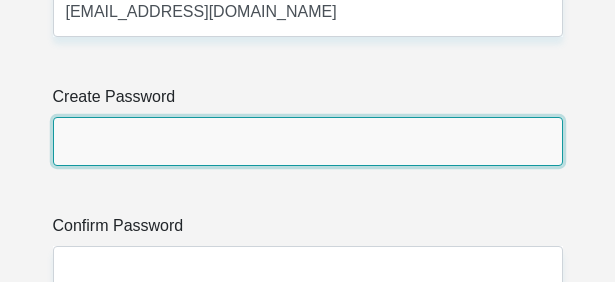 click on "Create Password" at bounding box center [308, 141] 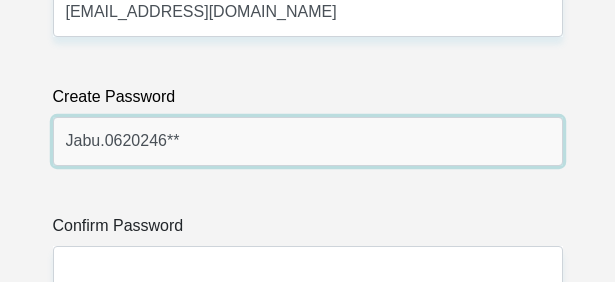 drag, startPoint x: 181, startPoint y: 138, endPoint x: 67, endPoint y: 150, distance: 114.62984 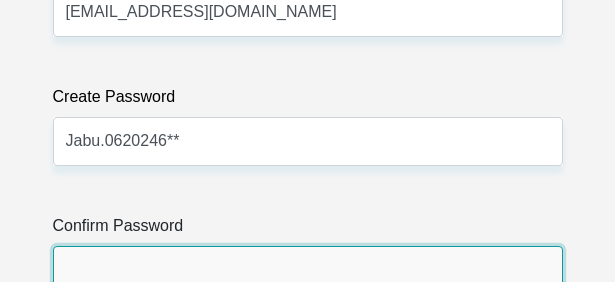 click on "Confirm Password" at bounding box center [308, 270] 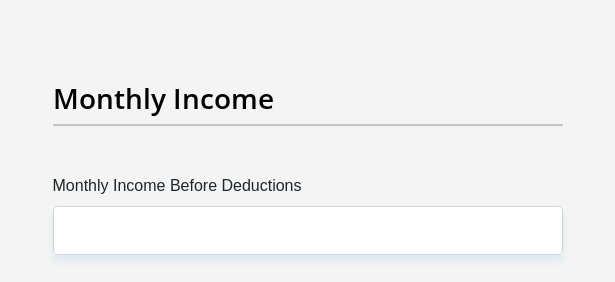 scroll, scrollTop: 3900, scrollLeft: 0, axis: vertical 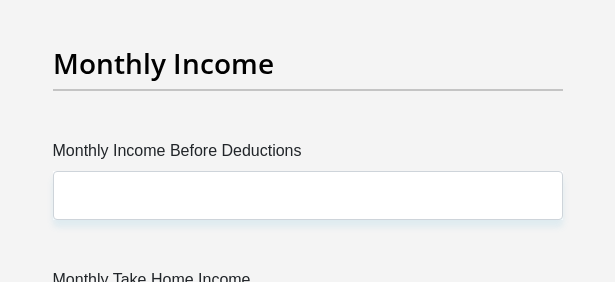 type on "Jabu.0620246**" 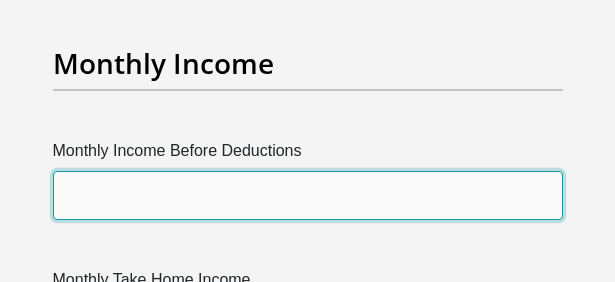 click on "Monthly Income Before Deductions" at bounding box center (308, 195) 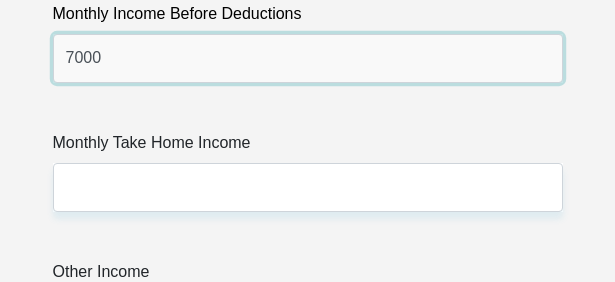 scroll, scrollTop: 4100, scrollLeft: 0, axis: vertical 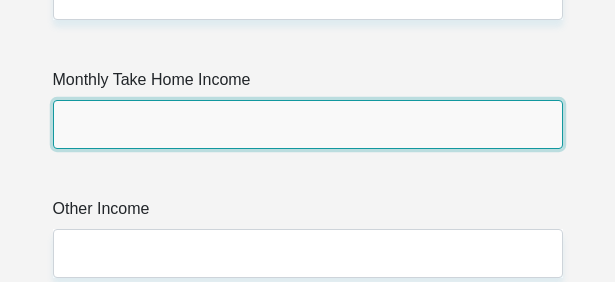 click on "Monthly Take Home Income" at bounding box center [308, 124] 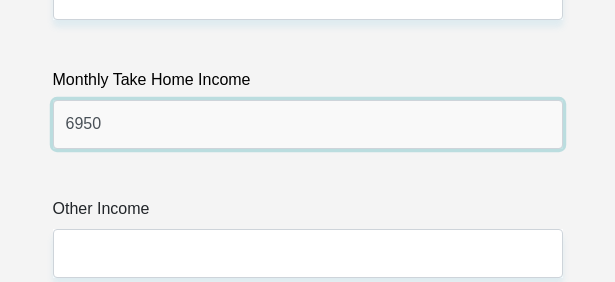 type on "6950" 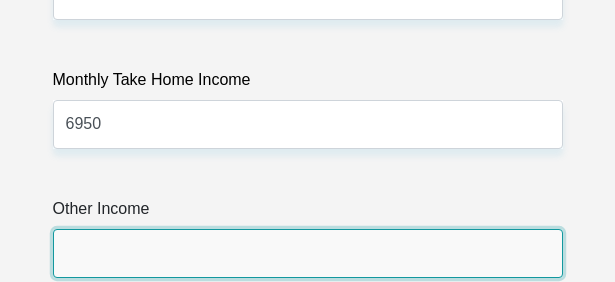 click on "Other Income" at bounding box center (308, 253) 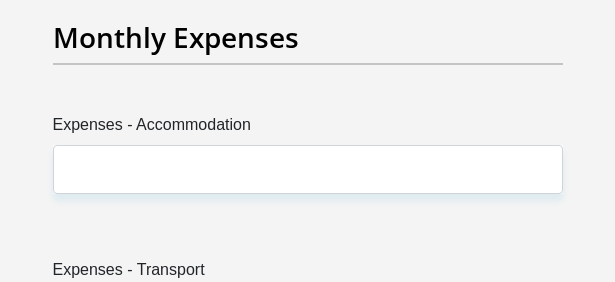 scroll, scrollTop: 4800, scrollLeft: 0, axis: vertical 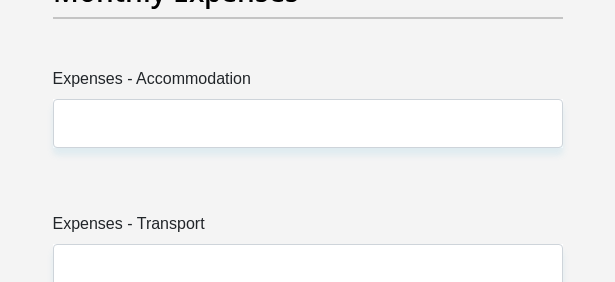 type on "1000" 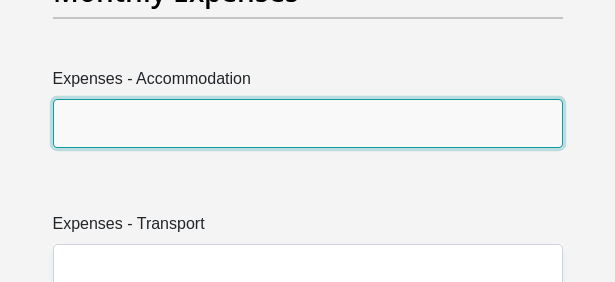 click on "Expenses - Accommodation" at bounding box center [308, 123] 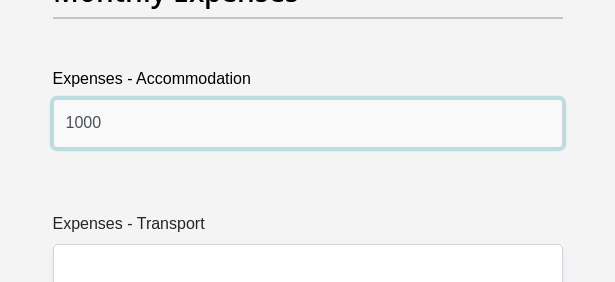 type on "1000" 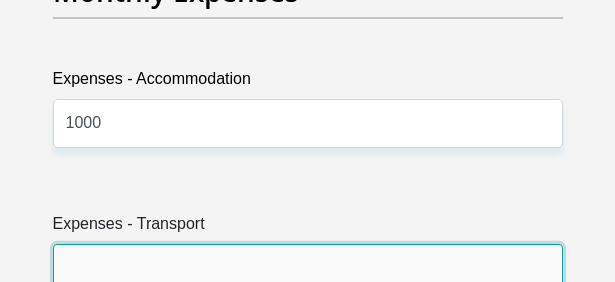 click on "Expenses - Transport" at bounding box center (308, 268) 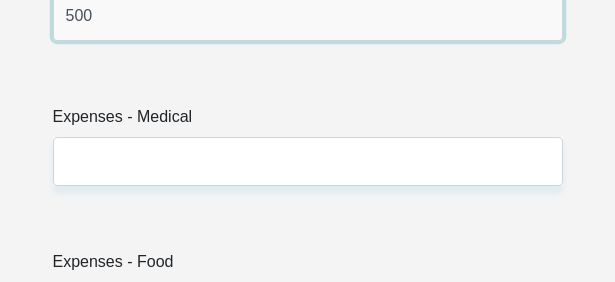 scroll, scrollTop: 5100, scrollLeft: 0, axis: vertical 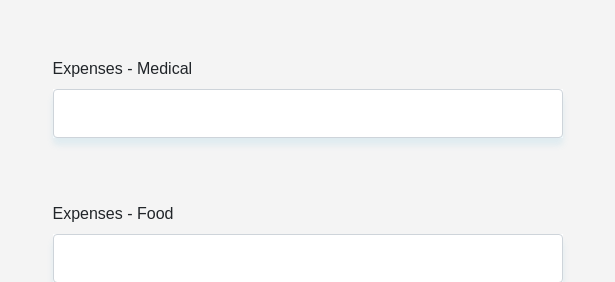 type on "500" 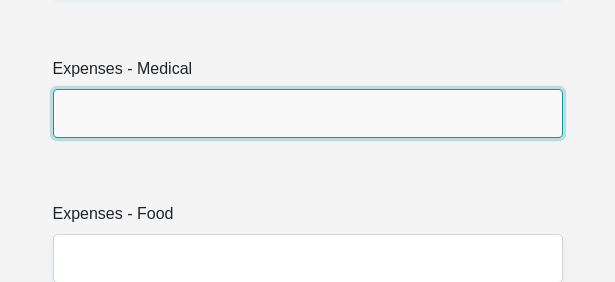 click on "Expenses - Medical" at bounding box center [308, 113] 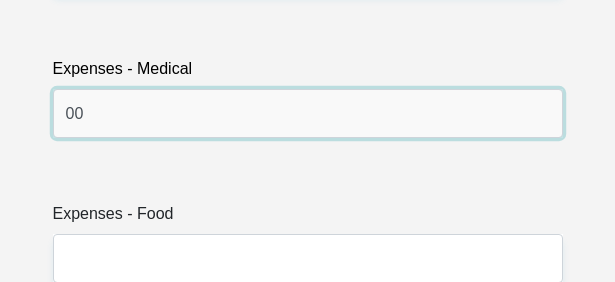 type on "00" 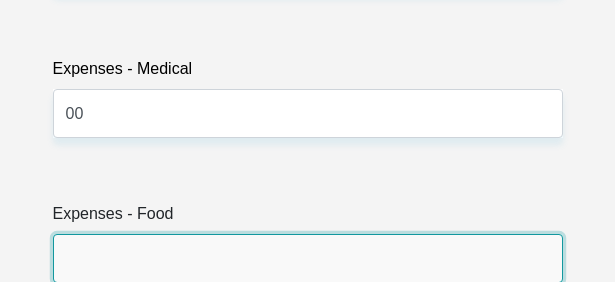 click on "Expenses - Food" at bounding box center [308, 258] 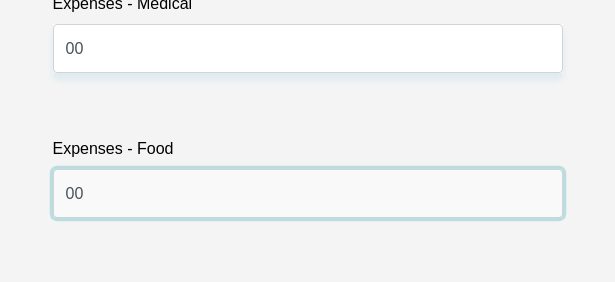 scroll, scrollTop: 5300, scrollLeft: 0, axis: vertical 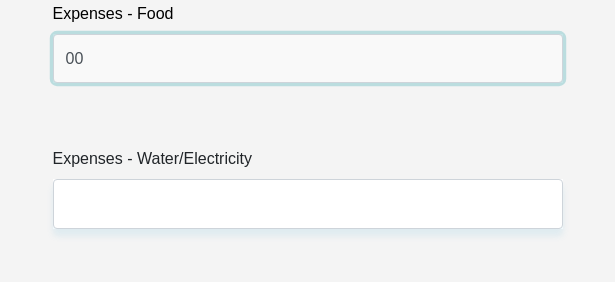 type on "00" 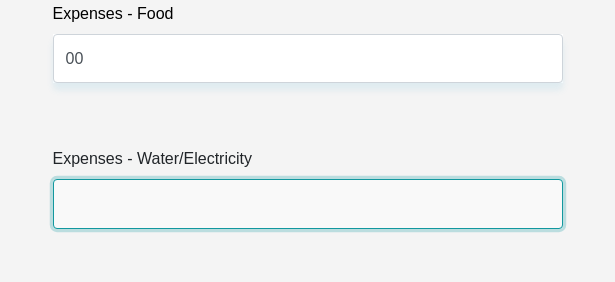 click on "Expenses - Water/Electricity" at bounding box center [308, 203] 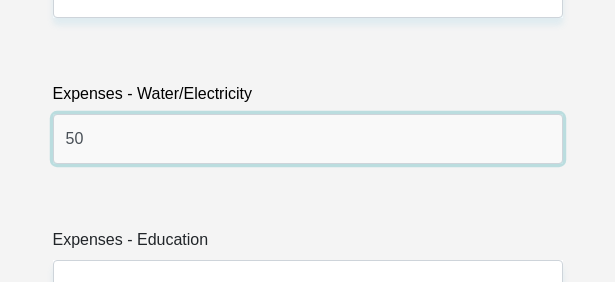 scroll, scrollTop: 5400, scrollLeft: 0, axis: vertical 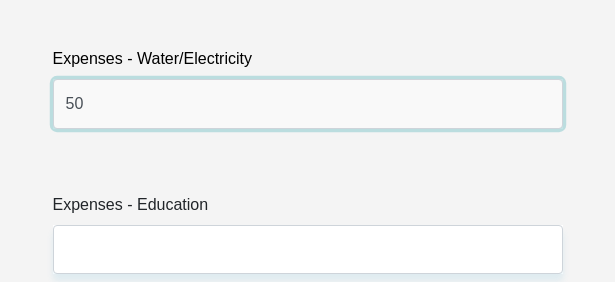 type on "50" 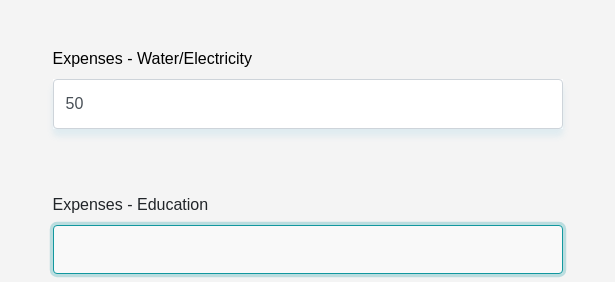 click on "Expenses - Education" at bounding box center [308, 249] 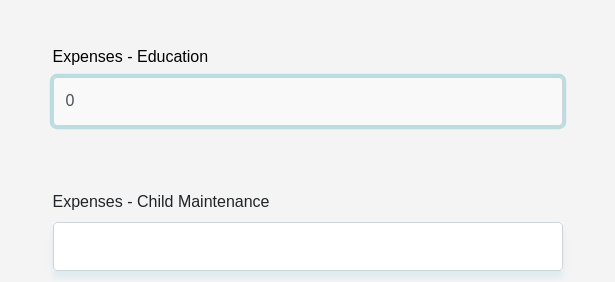 scroll, scrollTop: 5600, scrollLeft: 0, axis: vertical 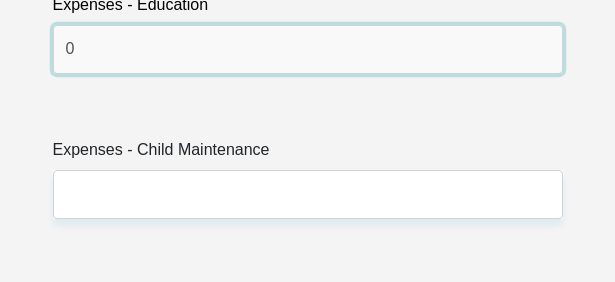 type on "0" 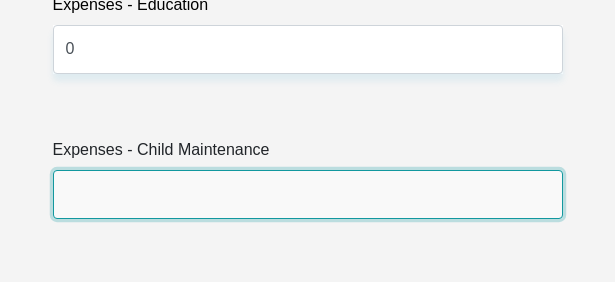 click on "Expenses - Child Maintenance" at bounding box center (308, 194) 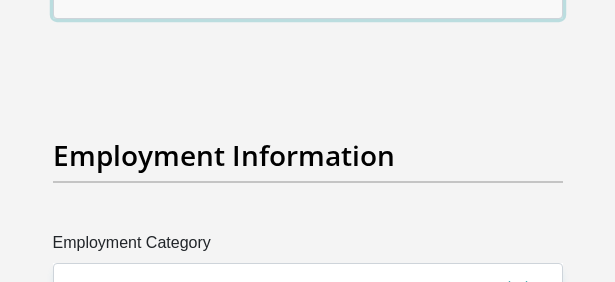 scroll, scrollTop: 5900, scrollLeft: 0, axis: vertical 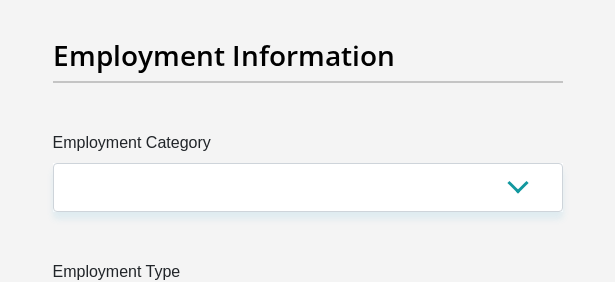 type on "500" 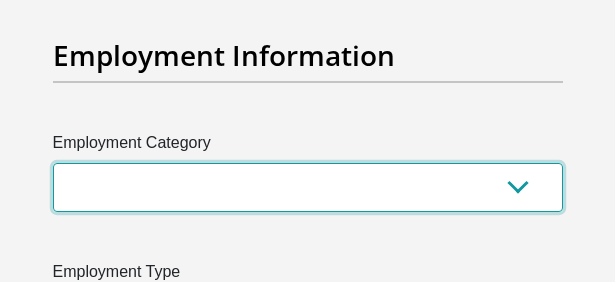 drag, startPoint x: 142, startPoint y: 168, endPoint x: 153, endPoint y: 168, distance: 11 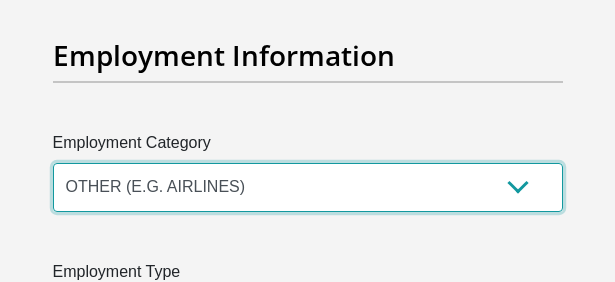 click on "AGRICULTURE
ALCOHOL & TOBACCO
CONSTRUCTION MATERIALS
METALLURGY
EQUIPMENT FOR RENEWABLE ENERGY
SPECIALIZED CONTRACTORS
CAR
GAMING (INCL. INTERNET
OTHER WHOLESALE
UNLICENSED PHARMACEUTICALS
CURRENCY EXCHANGE HOUSES
OTHER FINANCIAL INSTITUTIONS & INSURANCE
REAL ESTATE AGENTS
OIL & GAS
OTHER MATERIALS (E.G. IRON ORE)
PRECIOUS STONES & PRECIOUS METALS
POLITICAL ORGANIZATIONS
RELIGIOUS ORGANIZATIONS(NOT SECTS)
ACTI. HAVING BUSINESS DEAL WITH PUBLIC ADMINISTRATION
LAUNDROMATS" at bounding box center [308, 187] 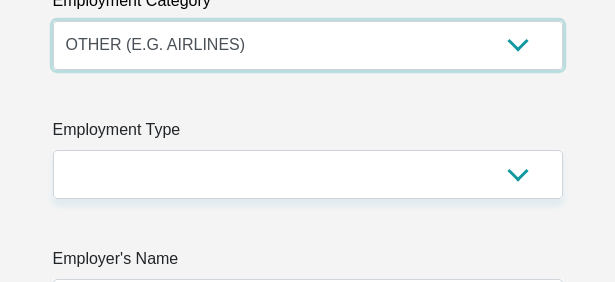 scroll, scrollTop: 6100, scrollLeft: 0, axis: vertical 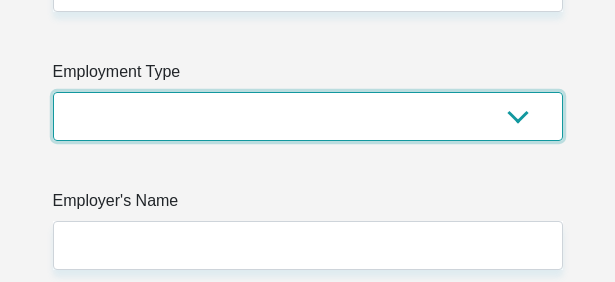 click on "College/Lecturer
Craft Seller
Creative
Driver
Executive
Farmer
Forces - Non Commissioned
Forces - Officer
Hawker
Housewife
Labourer
Licenced Professional
Manager
Miner
Non Licenced Professional
Office Staff/Clerk
Outside Worker
Pensioner
Permanent Teacher
Production/Manufacturing
Sales
Self-Employed
Semi-Professional Worker
Service Industry  Social Worker  Student" at bounding box center (308, 116) 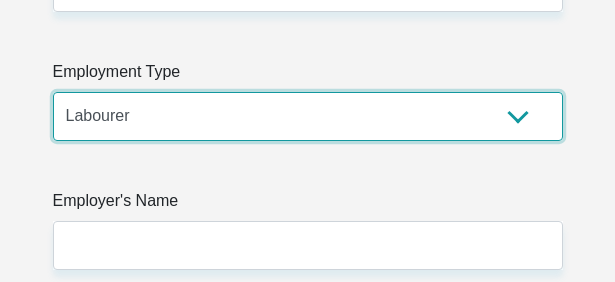 click on "College/Lecturer
Craft Seller
Creative
Driver
Executive
Farmer
Forces - Non Commissioned
Forces - Officer
Hawker
Housewife
Labourer
Licenced Professional
Manager
Miner
Non Licenced Professional
Office Staff/Clerk
Outside Worker
Pensioner
Permanent Teacher
Production/Manufacturing
Sales
Self-Employed
Semi-Professional Worker
Service Industry  Social Worker  Student" at bounding box center [308, 116] 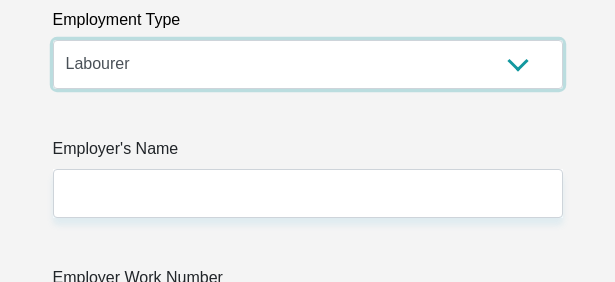scroll, scrollTop: 6200, scrollLeft: 0, axis: vertical 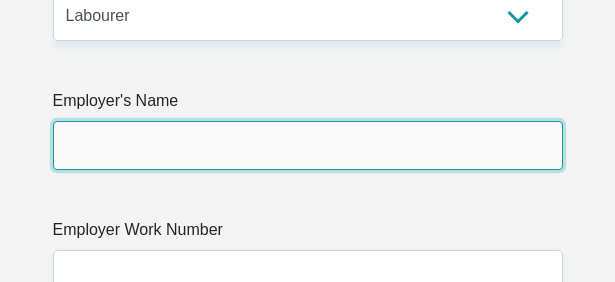 click on "Employer's Name" at bounding box center [308, 145] 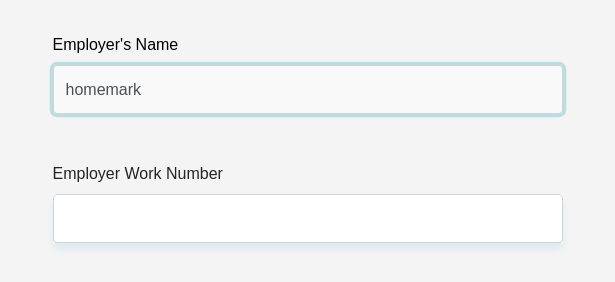 scroll, scrollTop: 6300, scrollLeft: 0, axis: vertical 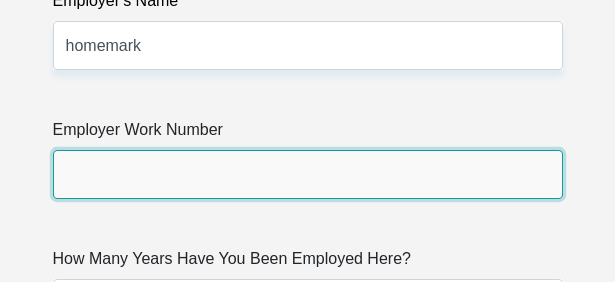 click on "Employer Work Number" at bounding box center [308, 174] 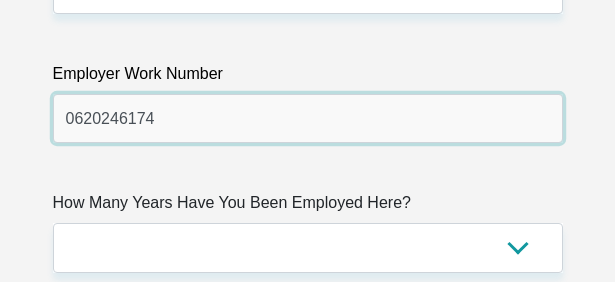 scroll, scrollTop: 6400, scrollLeft: 0, axis: vertical 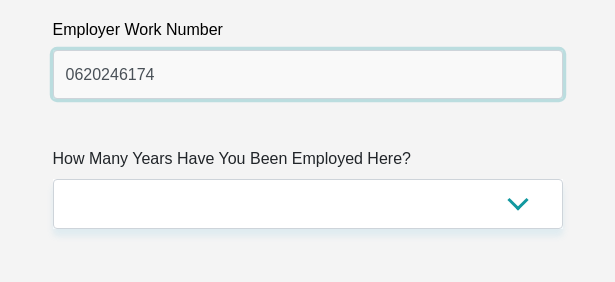 type on "0620246174" 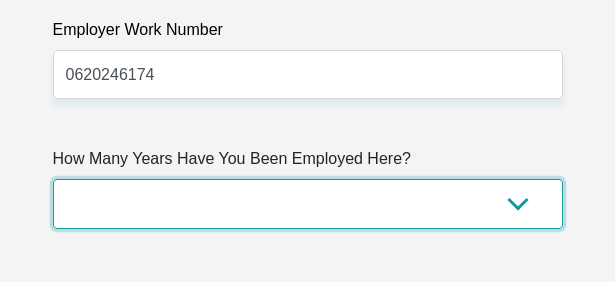 click on "less than 1 year
1-3 years
3-5 years
5+ years" at bounding box center (308, 203) 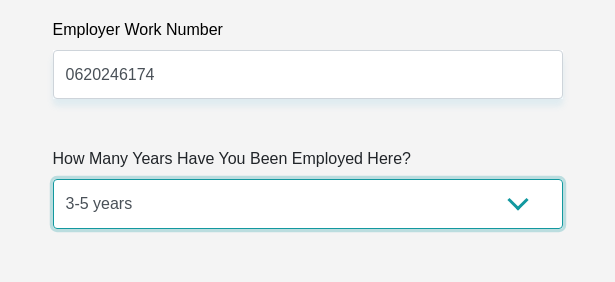 click on "less than 1 year
1-3 years
3-5 years
5+ years" at bounding box center (308, 203) 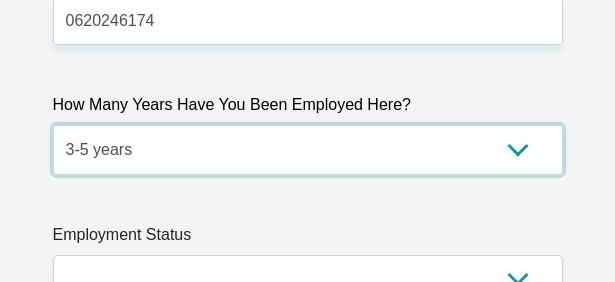scroll, scrollTop: 6500, scrollLeft: 0, axis: vertical 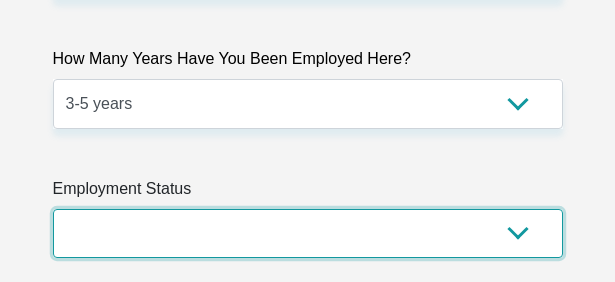 click on "Permanent/Full-time
Part-time/Casual
[DEMOGRAPHIC_DATA] Worker
Self-Employed
Housewife
Retired
Student
Medically Boarded
Disability
Unemployed" at bounding box center [308, 233] 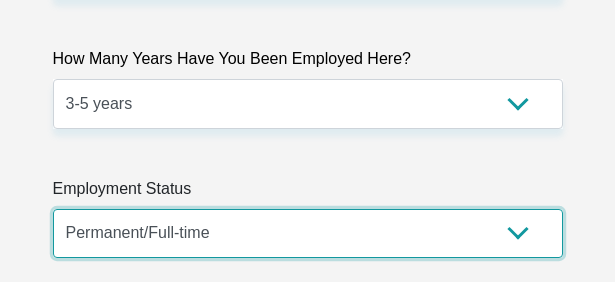 click on "Permanent/Full-time
Part-time/Casual
[DEMOGRAPHIC_DATA] Worker
Self-Employed
Housewife
Retired
Student
Medically Boarded
Disability
Unemployed" at bounding box center (308, 233) 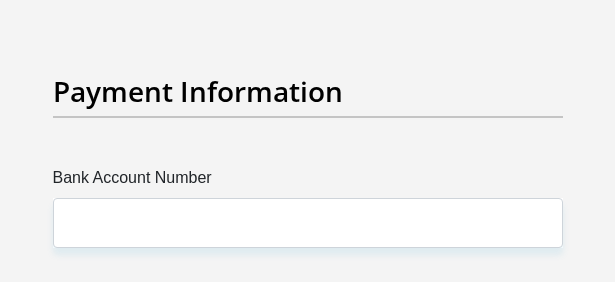 scroll, scrollTop: 7400, scrollLeft: 0, axis: vertical 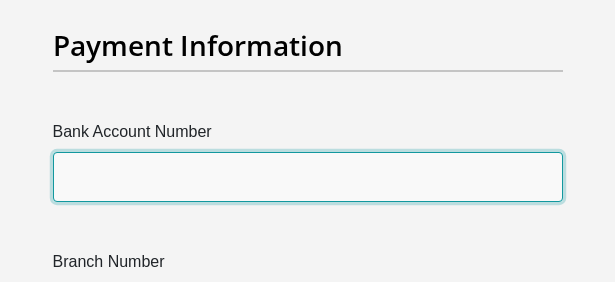 click on "Bank Account Number" at bounding box center (308, 176) 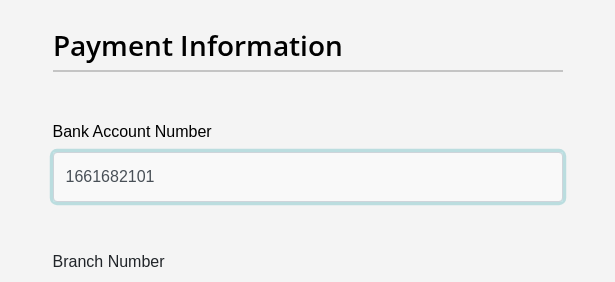 type on "1661682101" 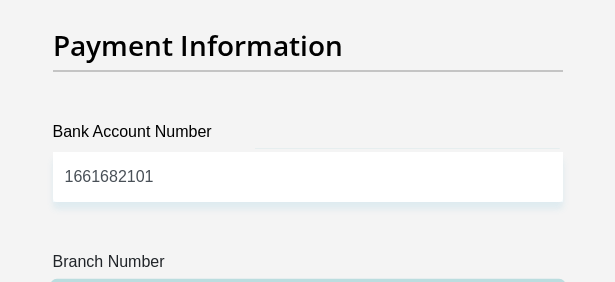 click on "Branch Number" at bounding box center (308, 306) 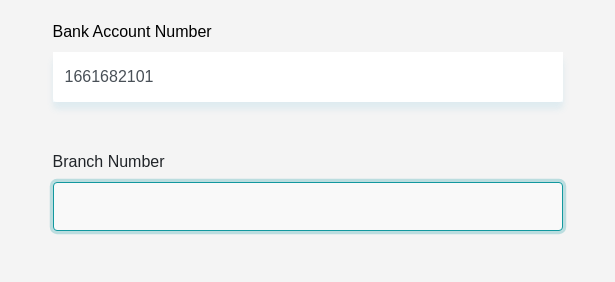 scroll, scrollTop: 7600, scrollLeft: 0, axis: vertical 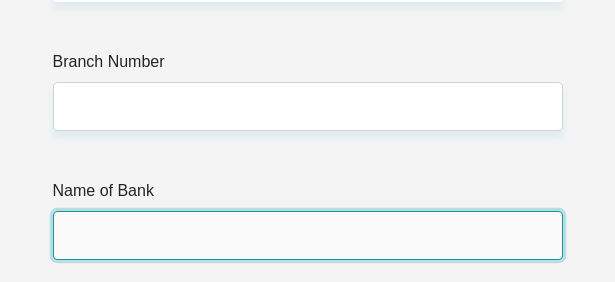 click on "Name of Bank" at bounding box center (308, 235) 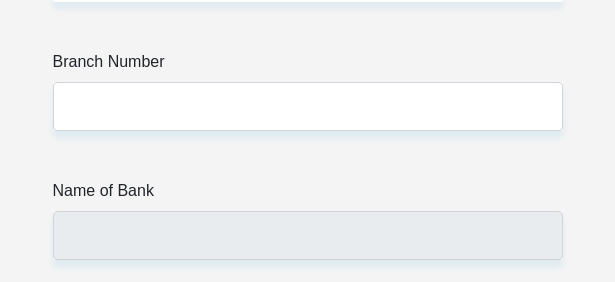 click on "Branch Number" at bounding box center (308, 66) 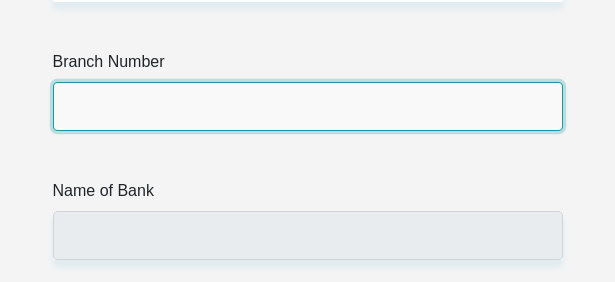 click on "Branch Number" at bounding box center [308, 106] 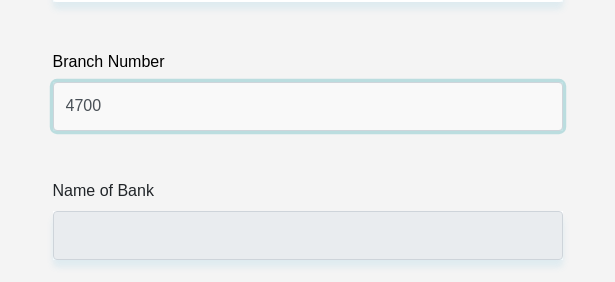 click on "4700" at bounding box center [308, 106] 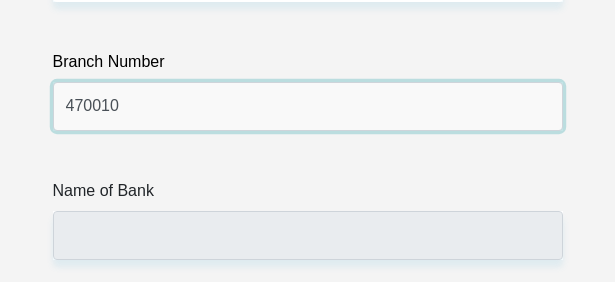 type on "470010" 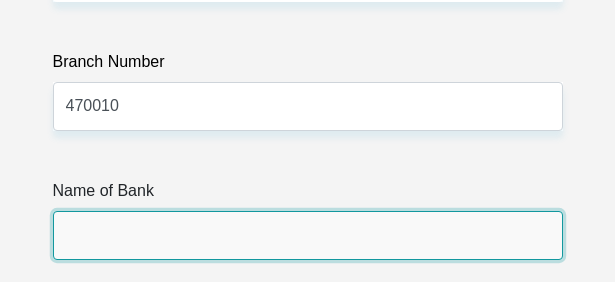 click on "Name of Bank" at bounding box center [308, 235] 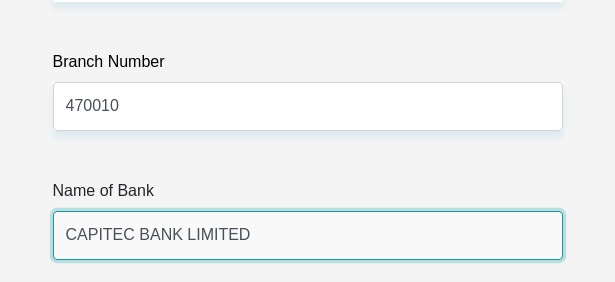 click on "CAPITEC BANK LIMITED" at bounding box center (308, 235) 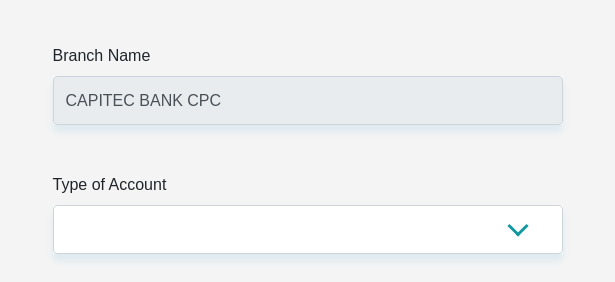 scroll, scrollTop: 7900, scrollLeft: 0, axis: vertical 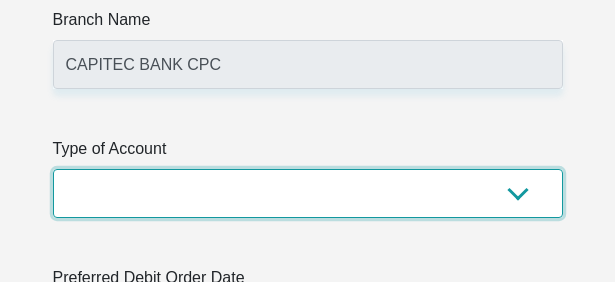 click on "Cheque
Savings" at bounding box center (308, 193) 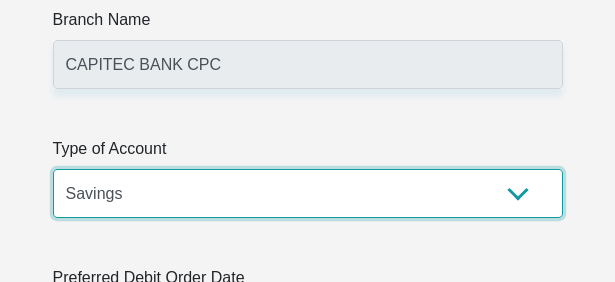 click on "Cheque
Savings" at bounding box center (308, 193) 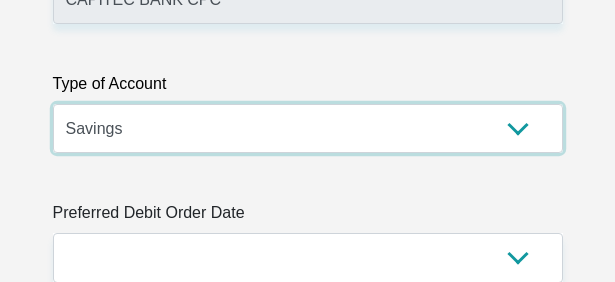 scroll, scrollTop: 8000, scrollLeft: 0, axis: vertical 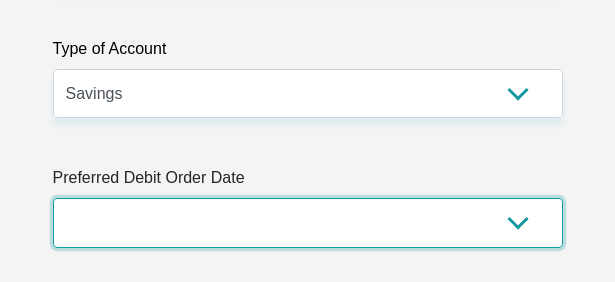 click on "1st
2nd
3rd
4th
5th
7th
18th
19th
20th
21st
22nd
23rd
24th
25th
26th
27th
28th
29th
30th" at bounding box center (308, 222) 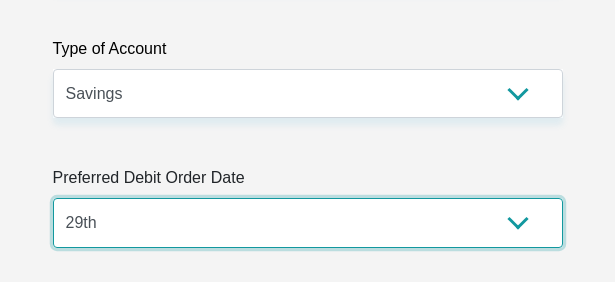 click on "1st
2nd
3rd
4th
5th
7th
18th
19th
20th
21st
22nd
23rd
24th
25th
26th
27th
28th
29th
30th" at bounding box center (308, 222) 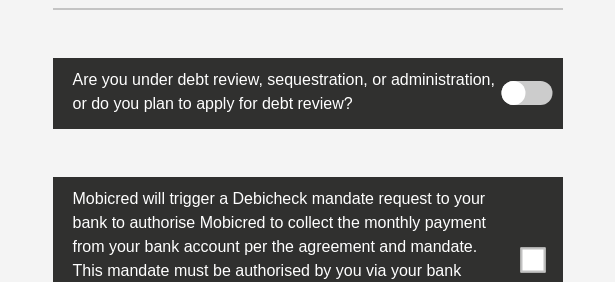 scroll, scrollTop: 9700, scrollLeft: 0, axis: vertical 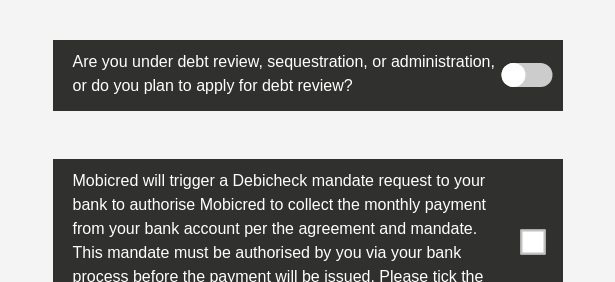 click at bounding box center (526, 75) 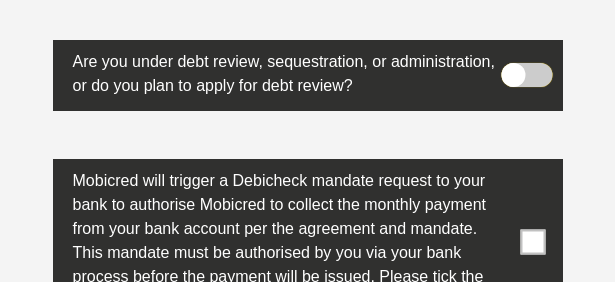 click at bounding box center [537, 57] 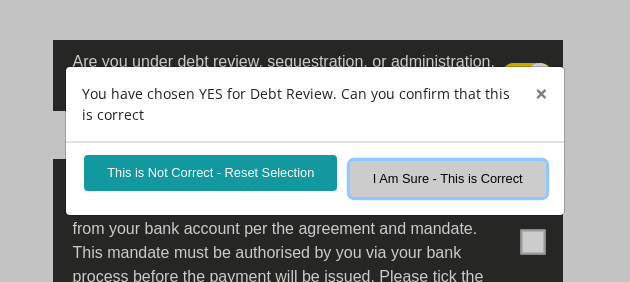click on "I Am Sure - This is Correct" at bounding box center [448, 178] 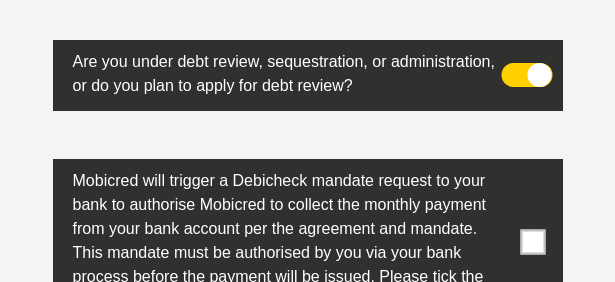 click at bounding box center (308, 242) 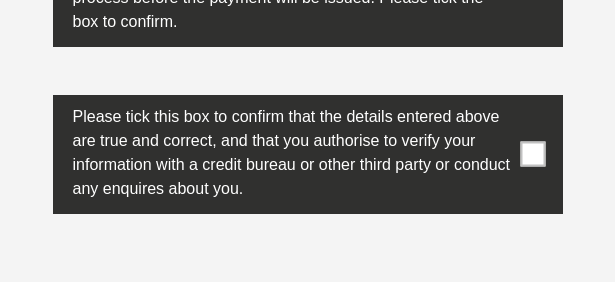 scroll, scrollTop: 10100, scrollLeft: 0, axis: vertical 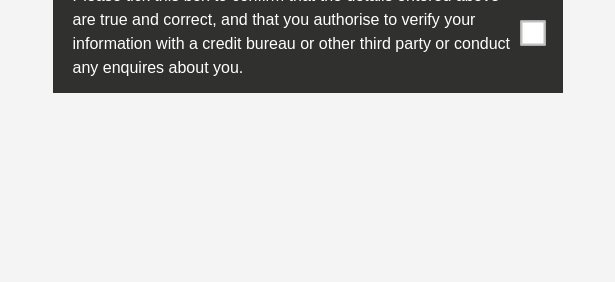 click at bounding box center [308, 33] 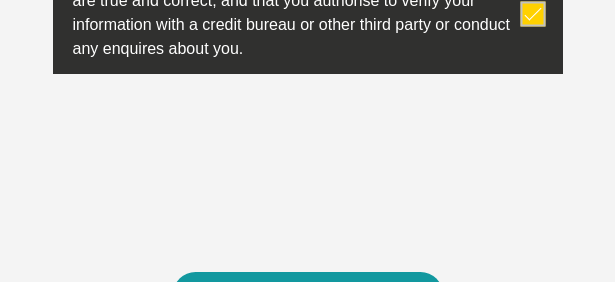 scroll, scrollTop: 10120, scrollLeft: 0, axis: vertical 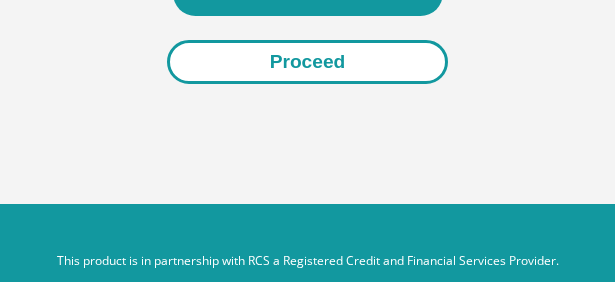 click on "Proceed" at bounding box center (308, 62) 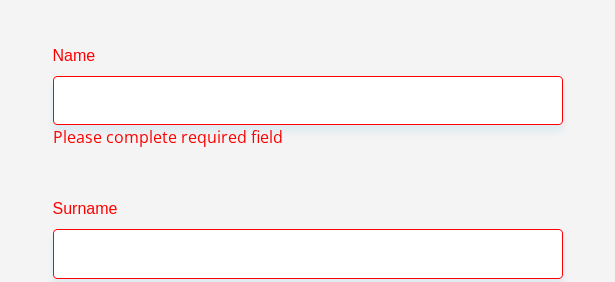 scroll, scrollTop: 6917, scrollLeft: 0, axis: vertical 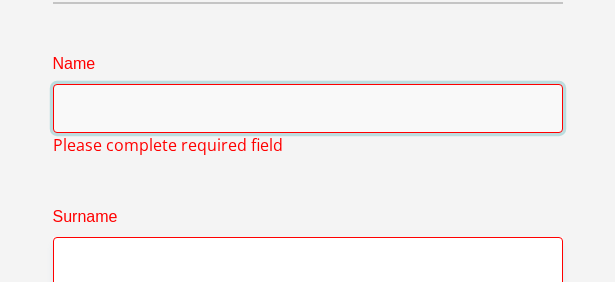 click on "Name" at bounding box center (308, 108) 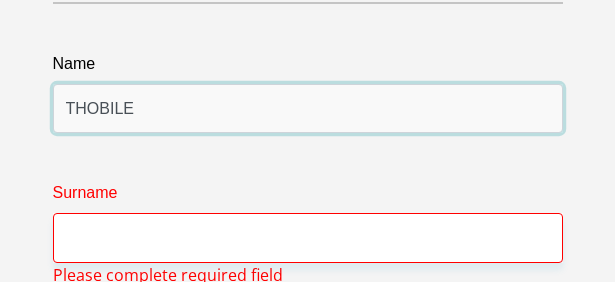 type on "THOBILE" 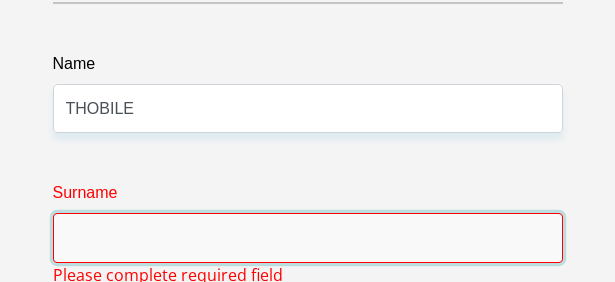 click on "Surname" at bounding box center [308, 237] 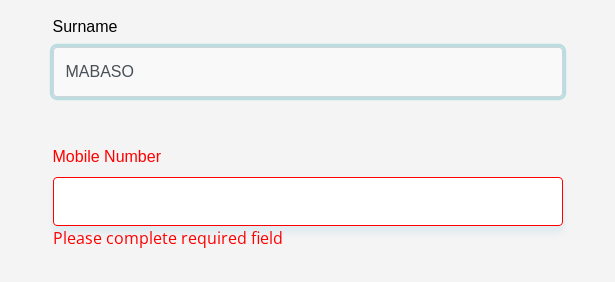 scroll, scrollTop: 7117, scrollLeft: 0, axis: vertical 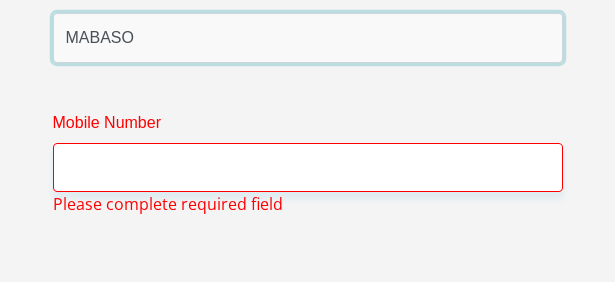 type on "MABASO" 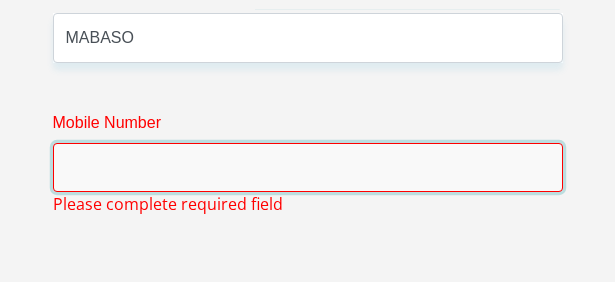 drag, startPoint x: 199, startPoint y: 128, endPoint x: 218, endPoint y: 110, distance: 26.172504 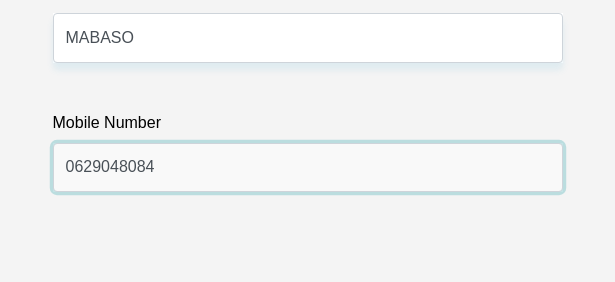 type on "0629048084" 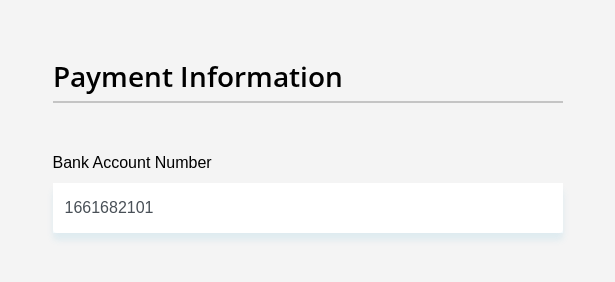 scroll, scrollTop: 7515, scrollLeft: 0, axis: vertical 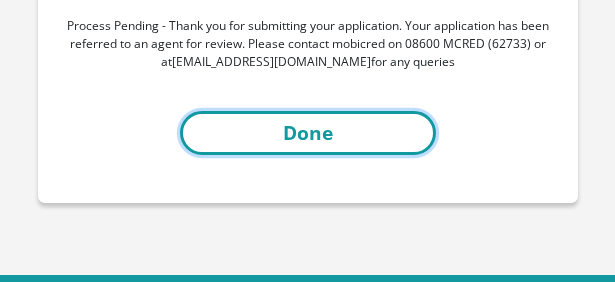 click on "Done" at bounding box center [308, 133] 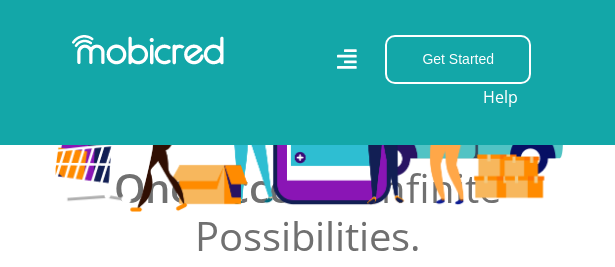 scroll, scrollTop: 0, scrollLeft: 0, axis: both 